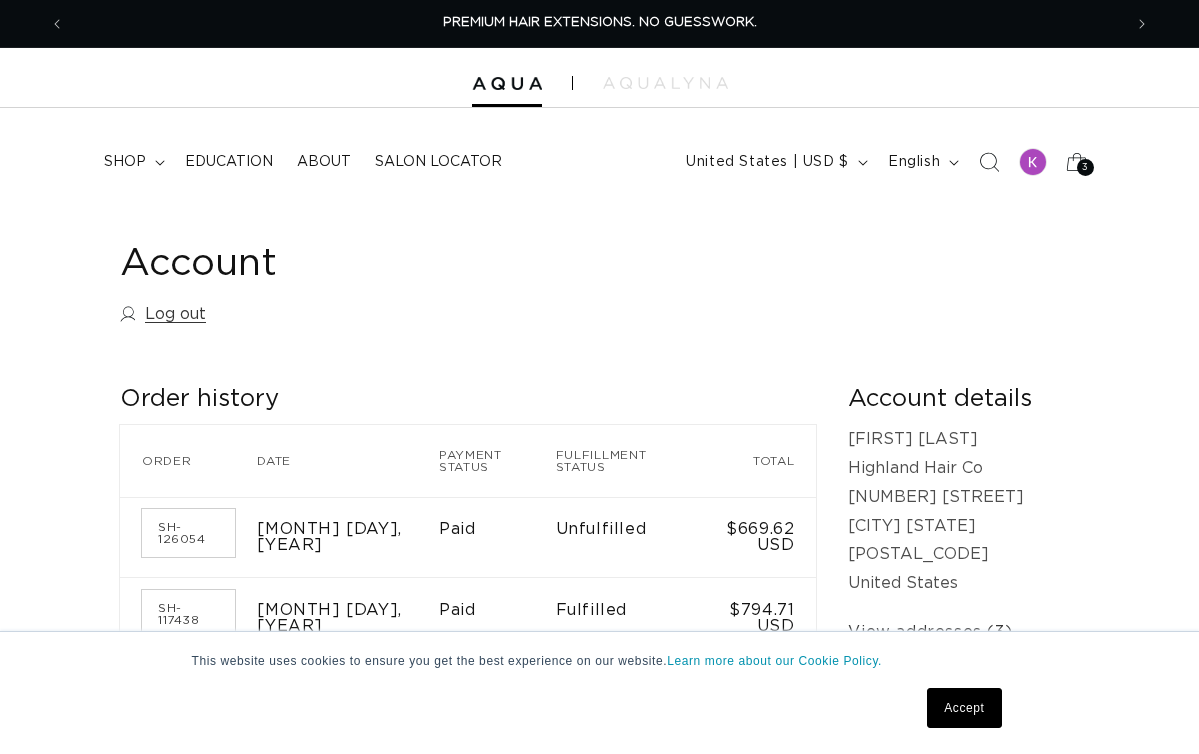 scroll, scrollTop: 0, scrollLeft: 0, axis: both 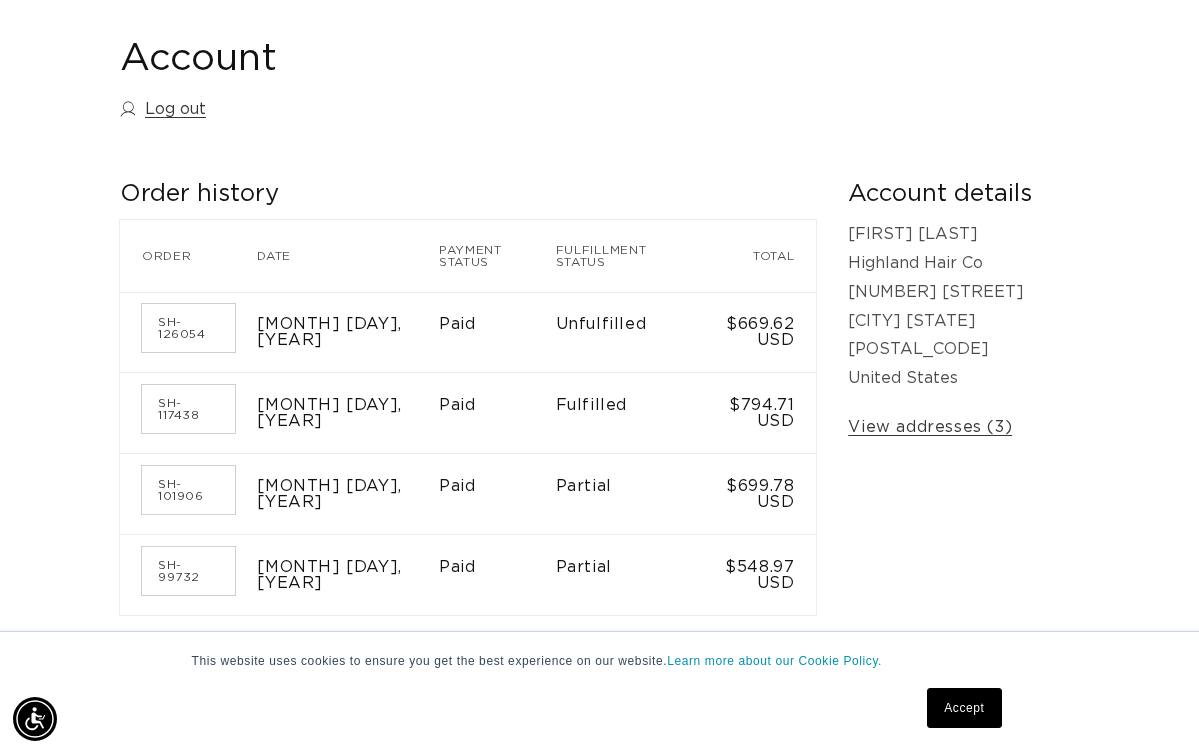 click on "Kendra Smith Highland Hair Co 2440 Cheshire Drive Florissant MO 63033 United States" at bounding box center [963, 306] 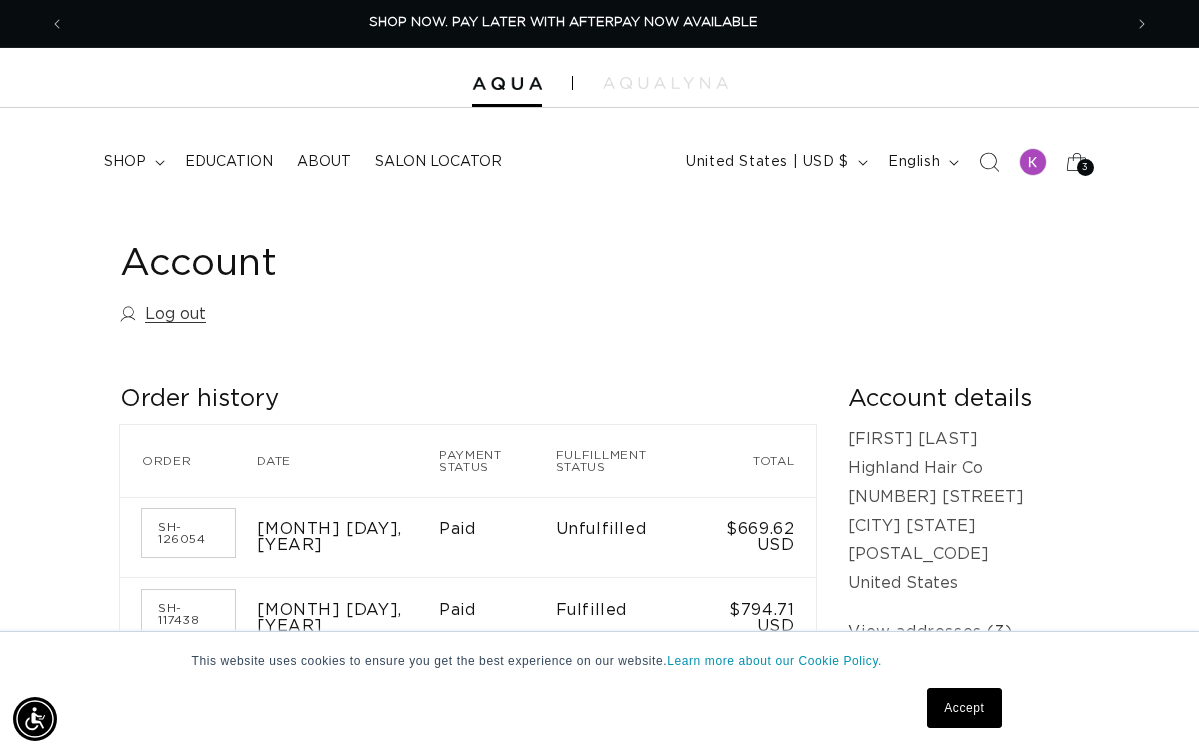 scroll, scrollTop: 0, scrollLeft: 0, axis: both 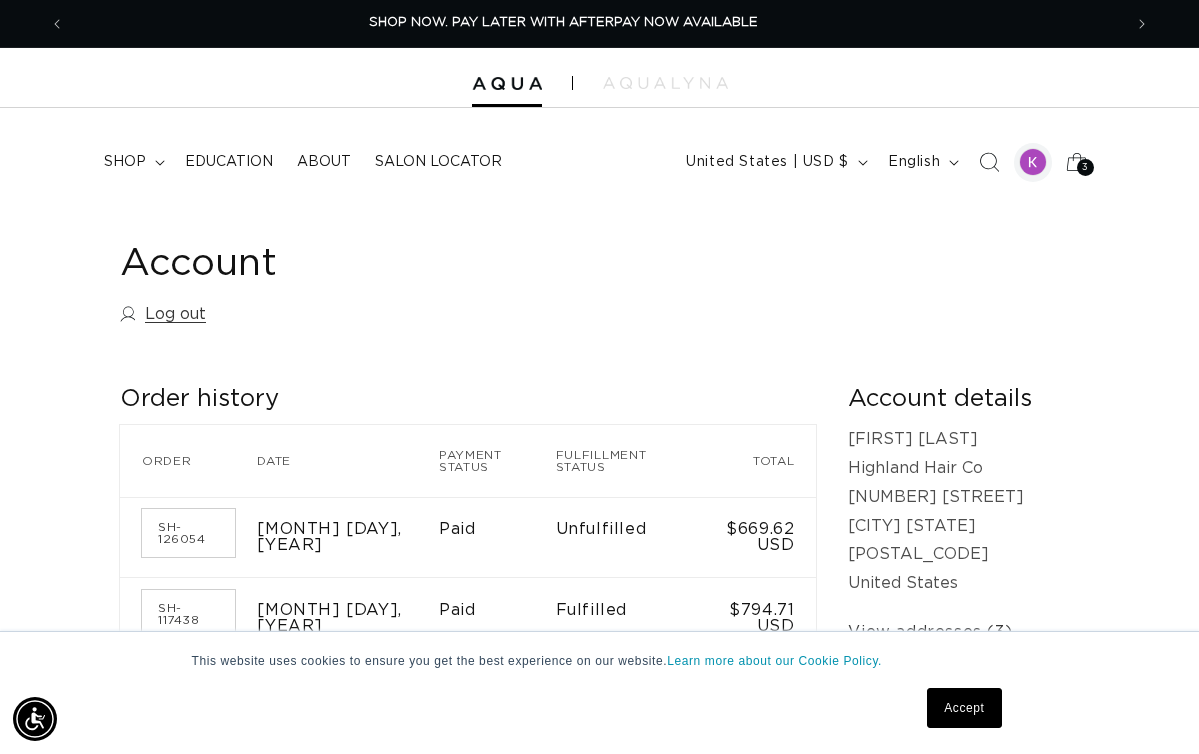 click at bounding box center [1033, 162] 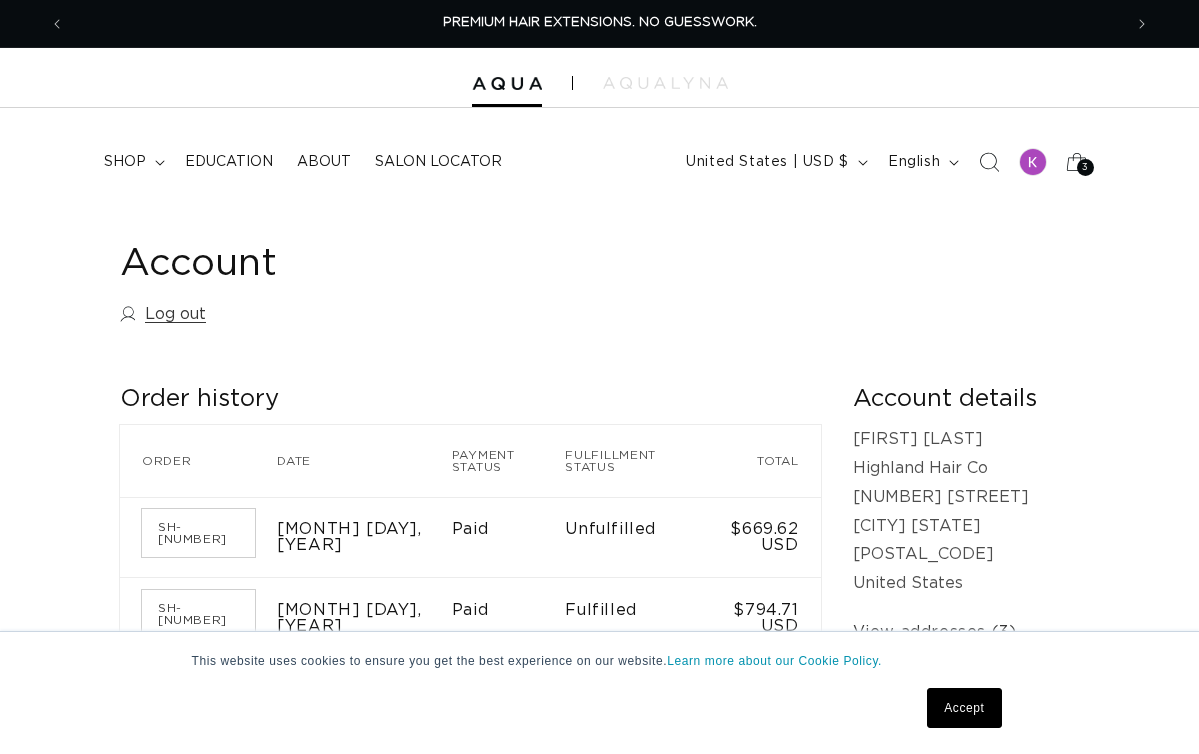 scroll, scrollTop: 0, scrollLeft: 0, axis: both 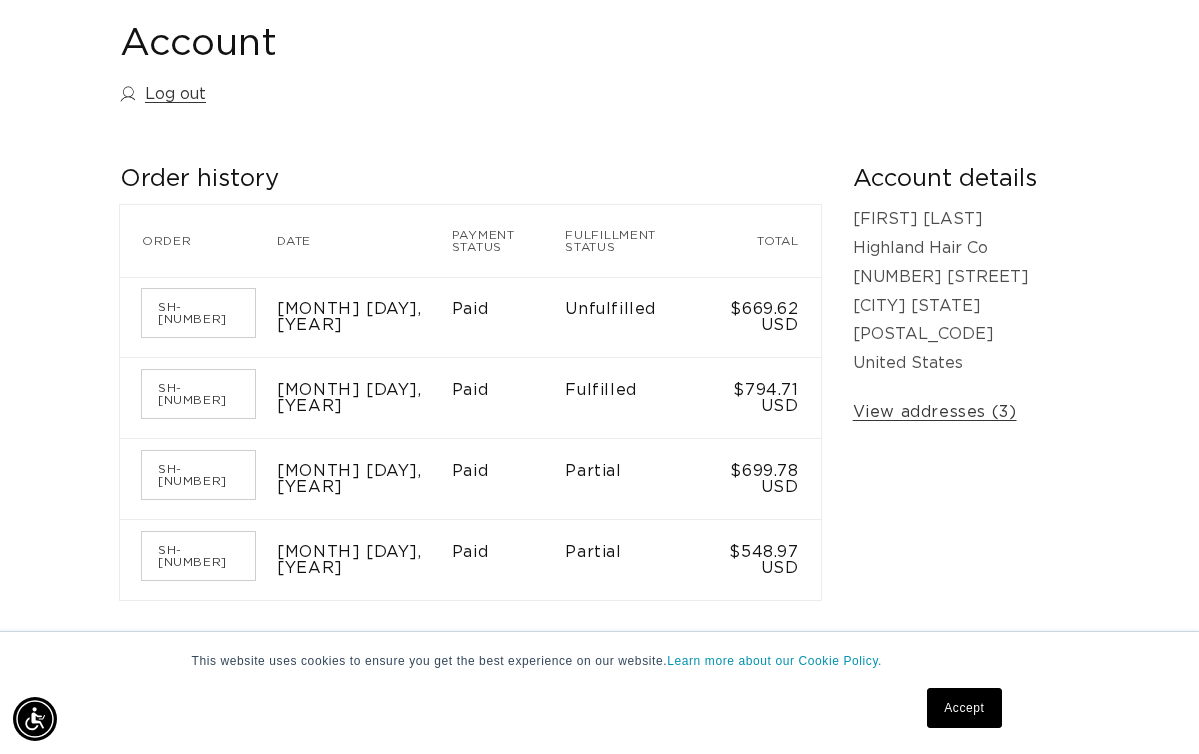 click on "Accept" at bounding box center (964, 708) 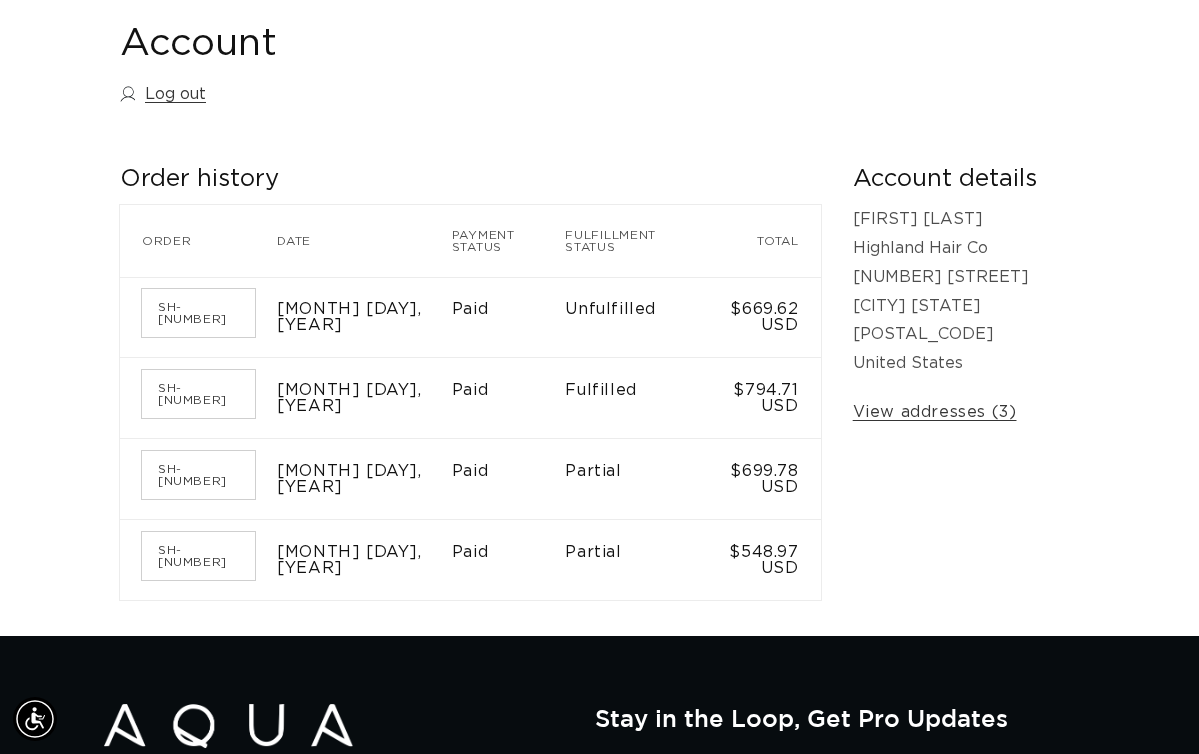 scroll, scrollTop: 0, scrollLeft: 1093, axis: horizontal 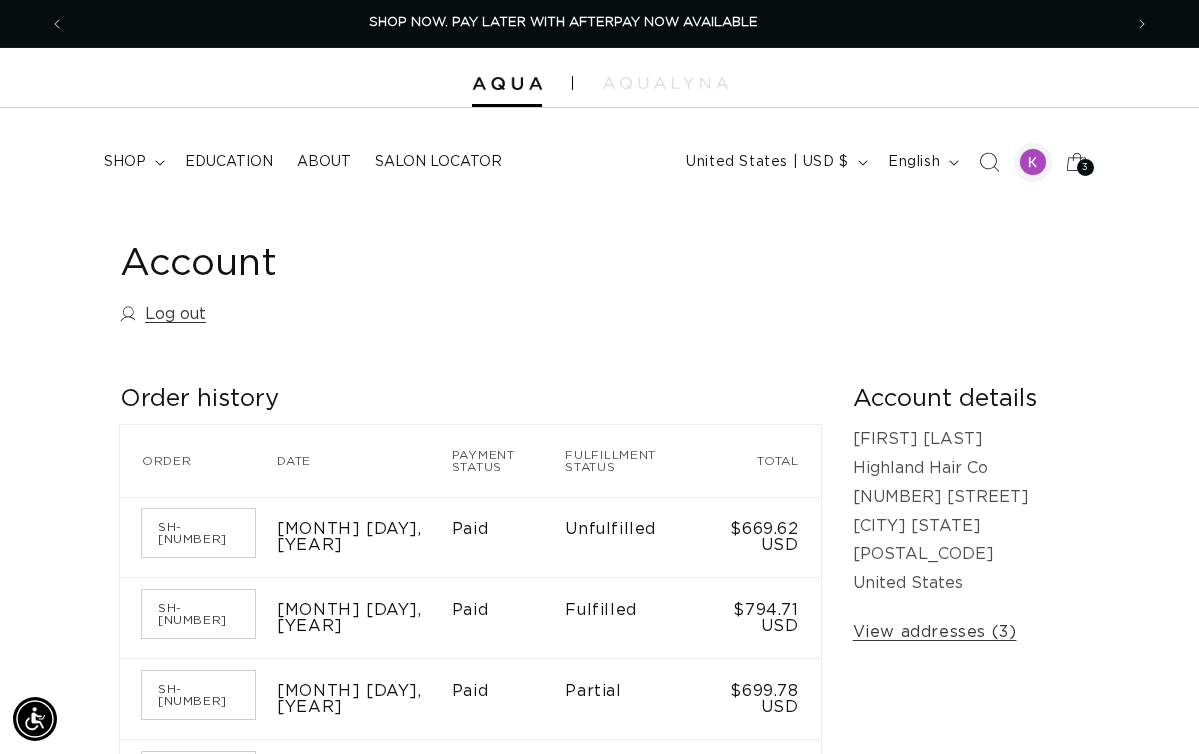 click at bounding box center (1033, 162) 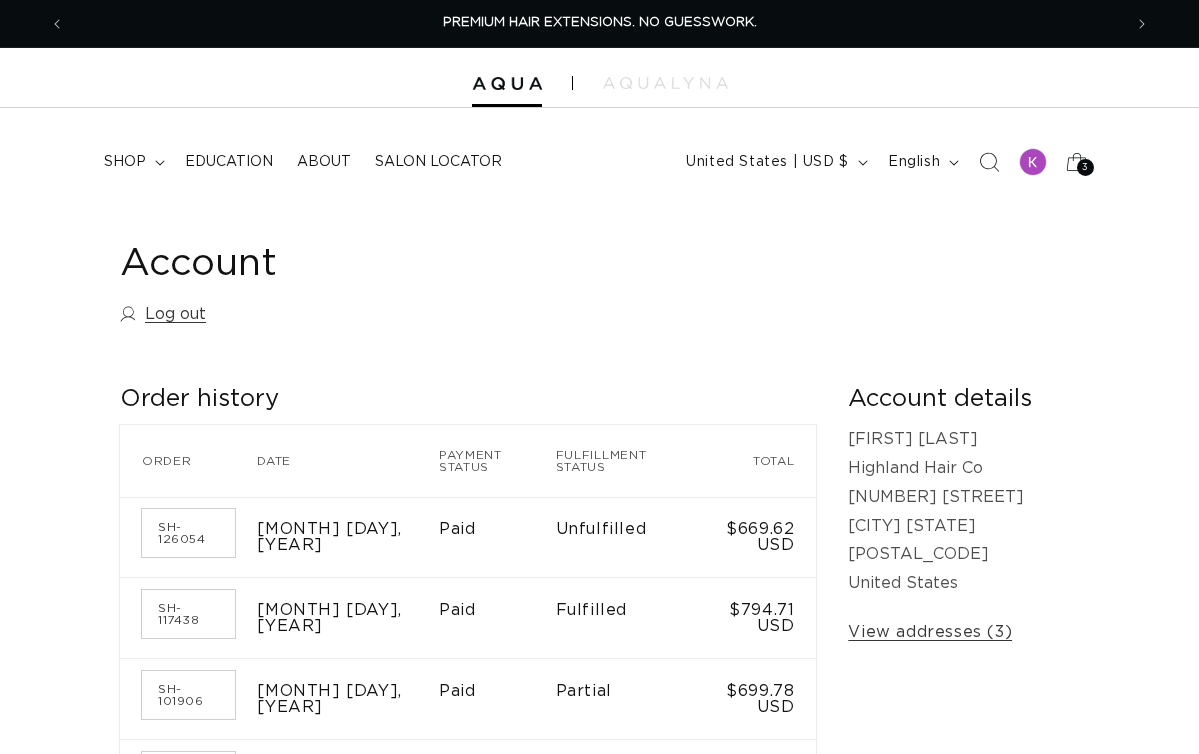 scroll, scrollTop: 0, scrollLeft: 0, axis: both 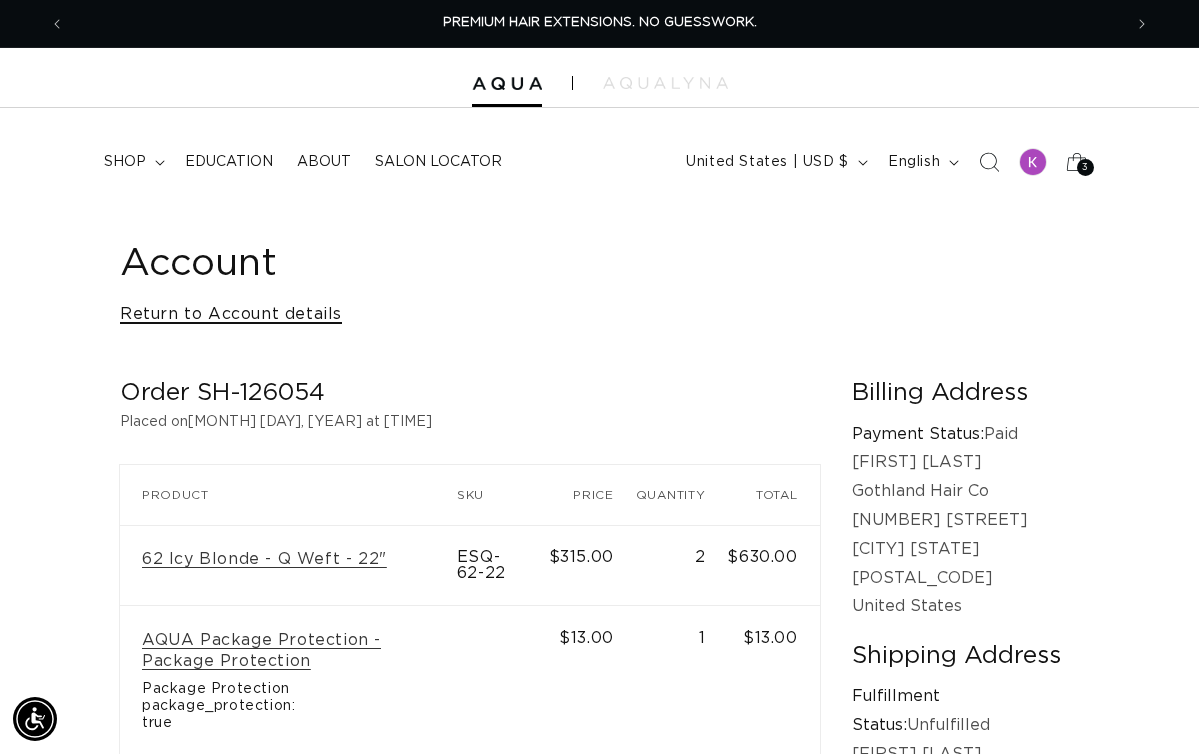 click on "Return to Account details" at bounding box center [231, 314] 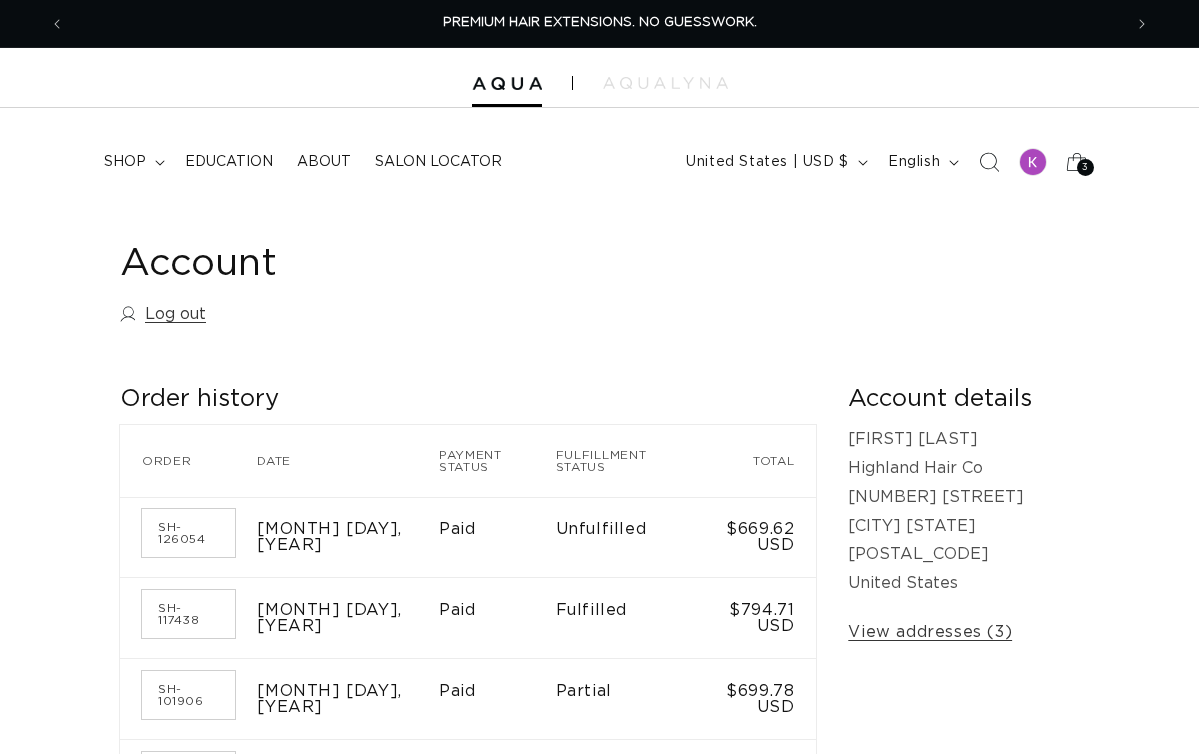 scroll, scrollTop: 0, scrollLeft: 0, axis: both 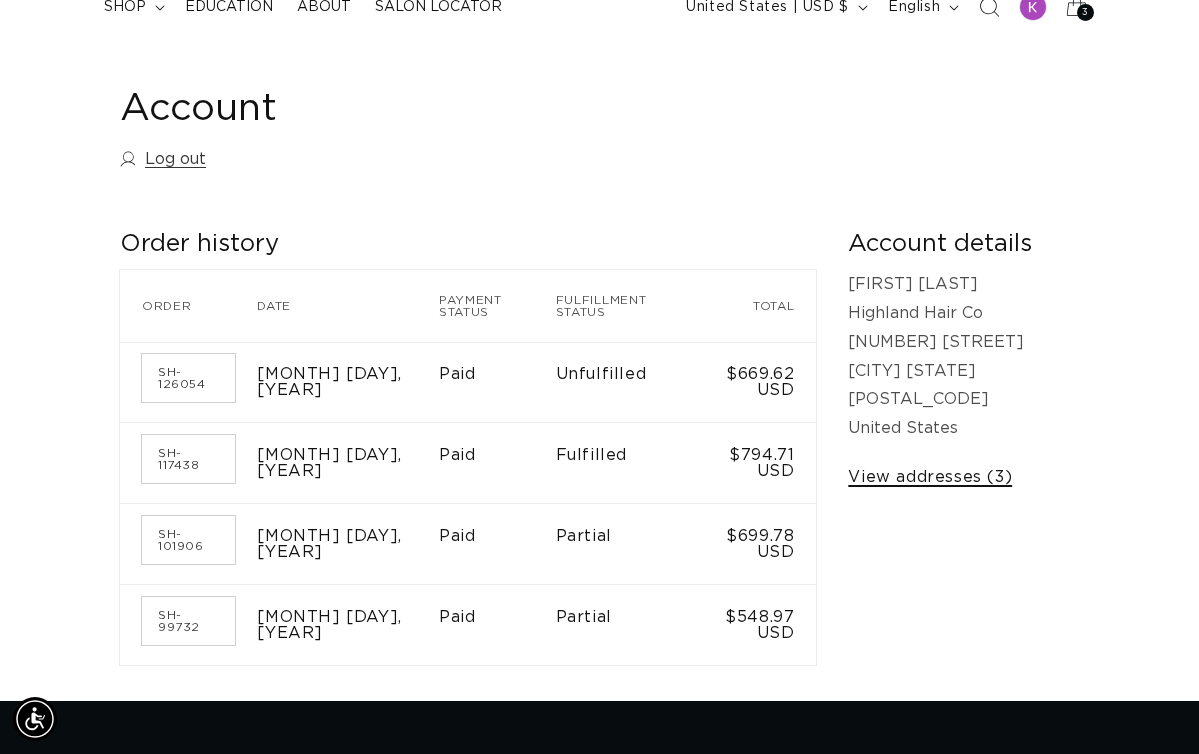 click on "View addresses (3)" at bounding box center [930, 477] 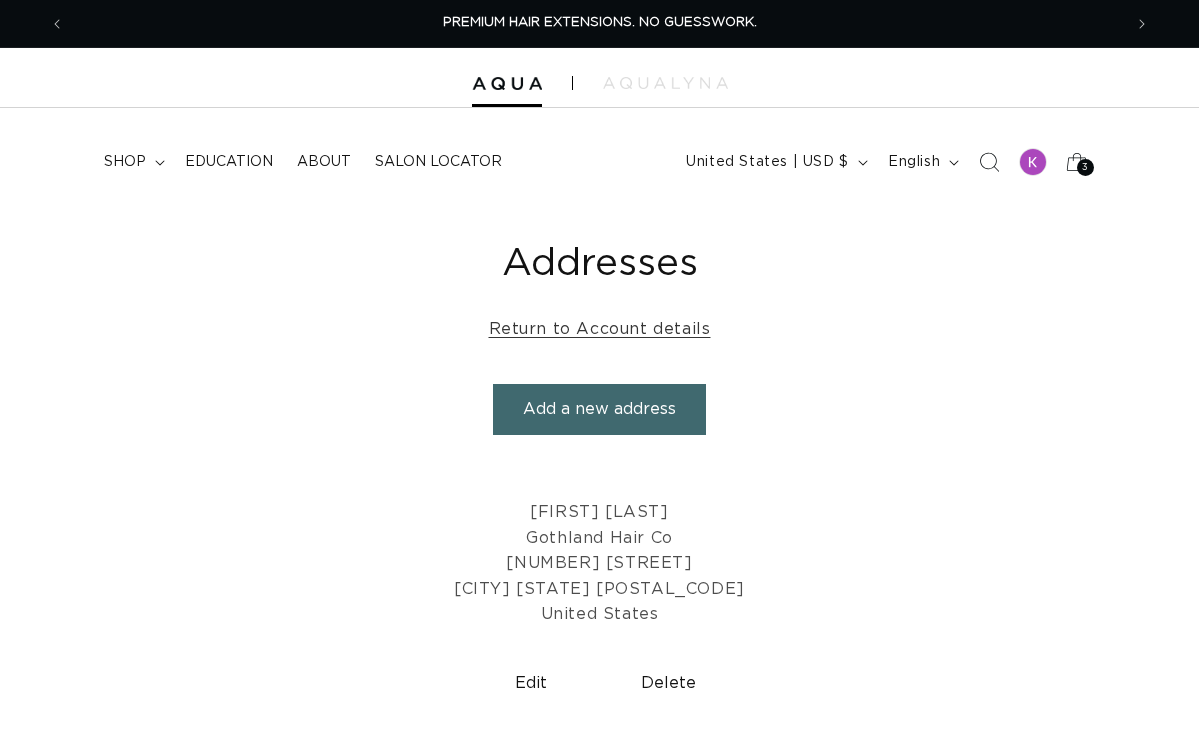 scroll, scrollTop: 0, scrollLeft: 0, axis: both 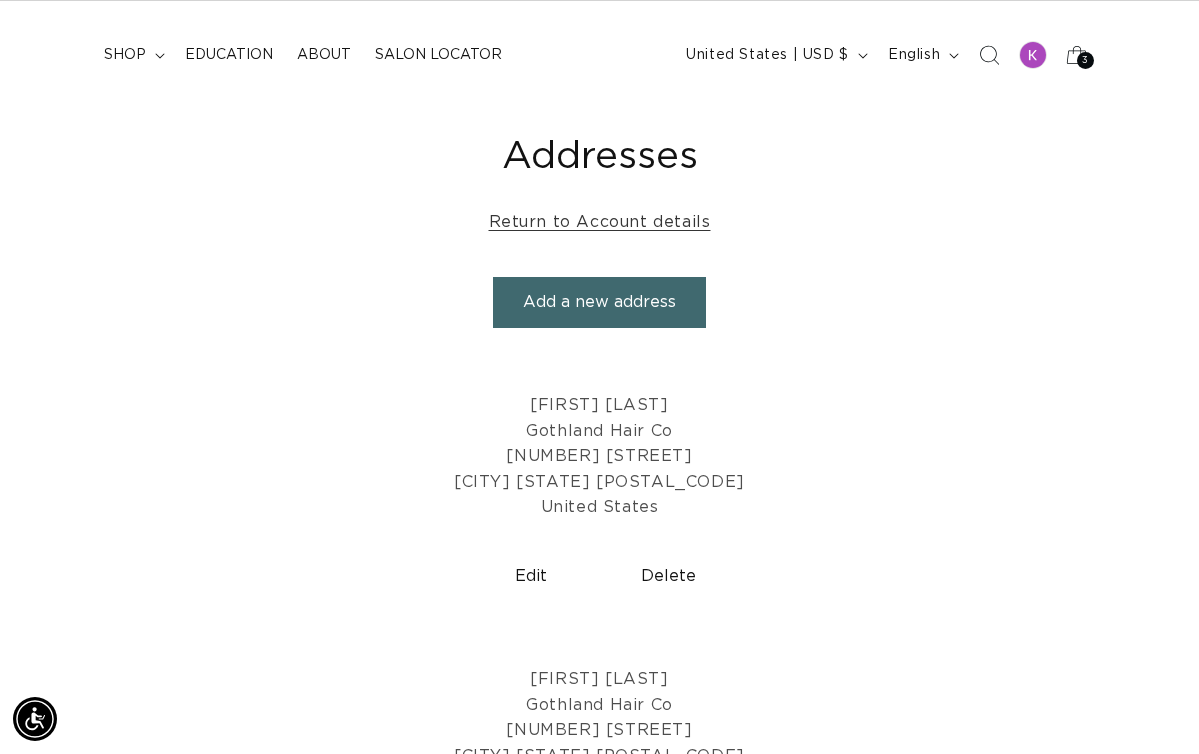 click on "Delete" at bounding box center [668, 576] 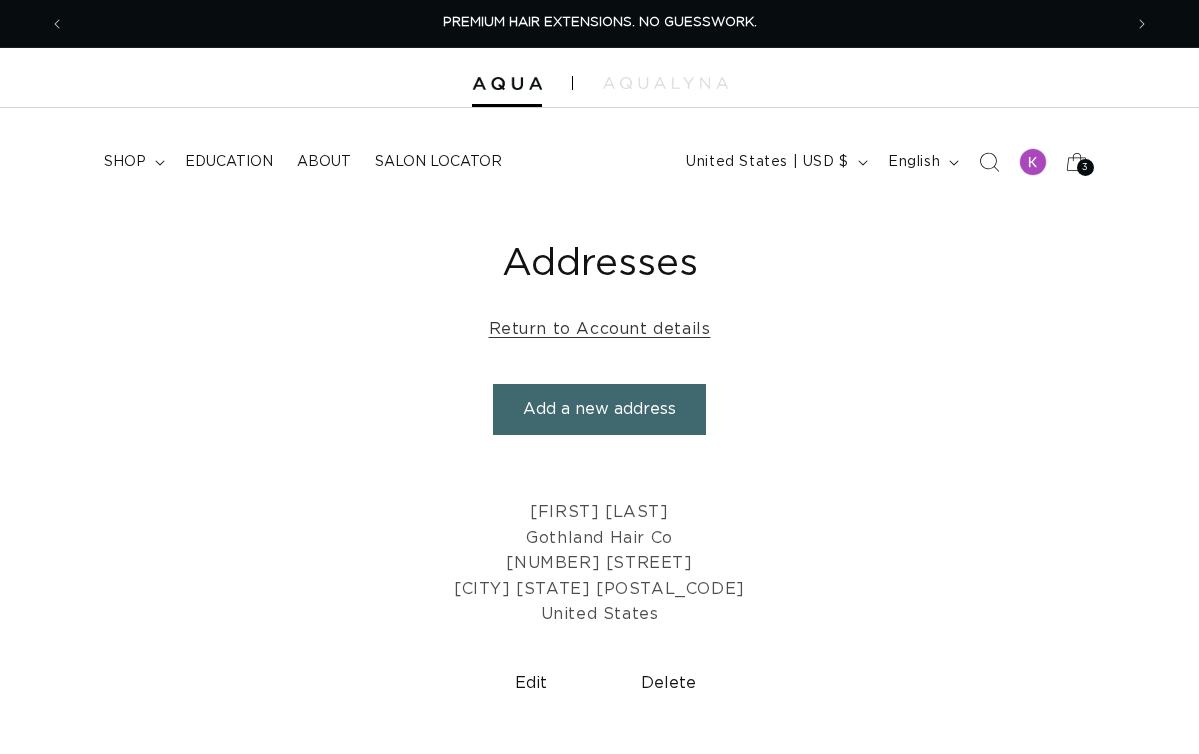 scroll, scrollTop: 0, scrollLeft: 0, axis: both 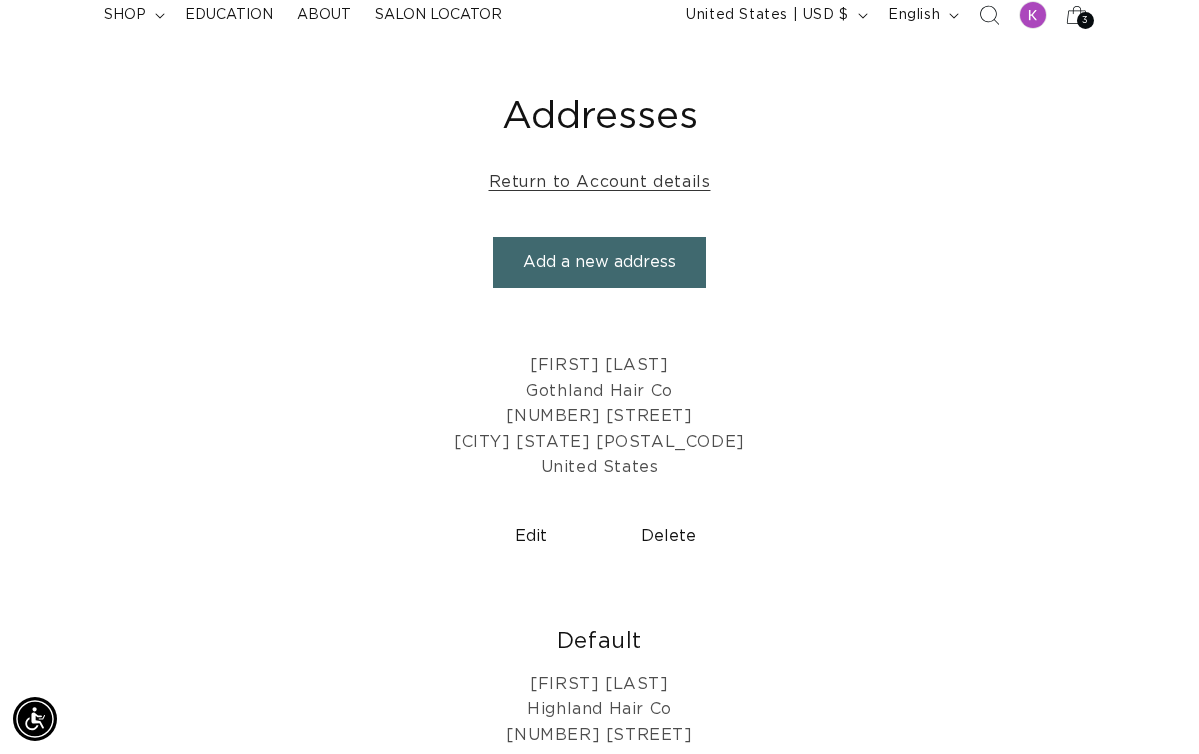 click on "Delete" at bounding box center (668, 536) 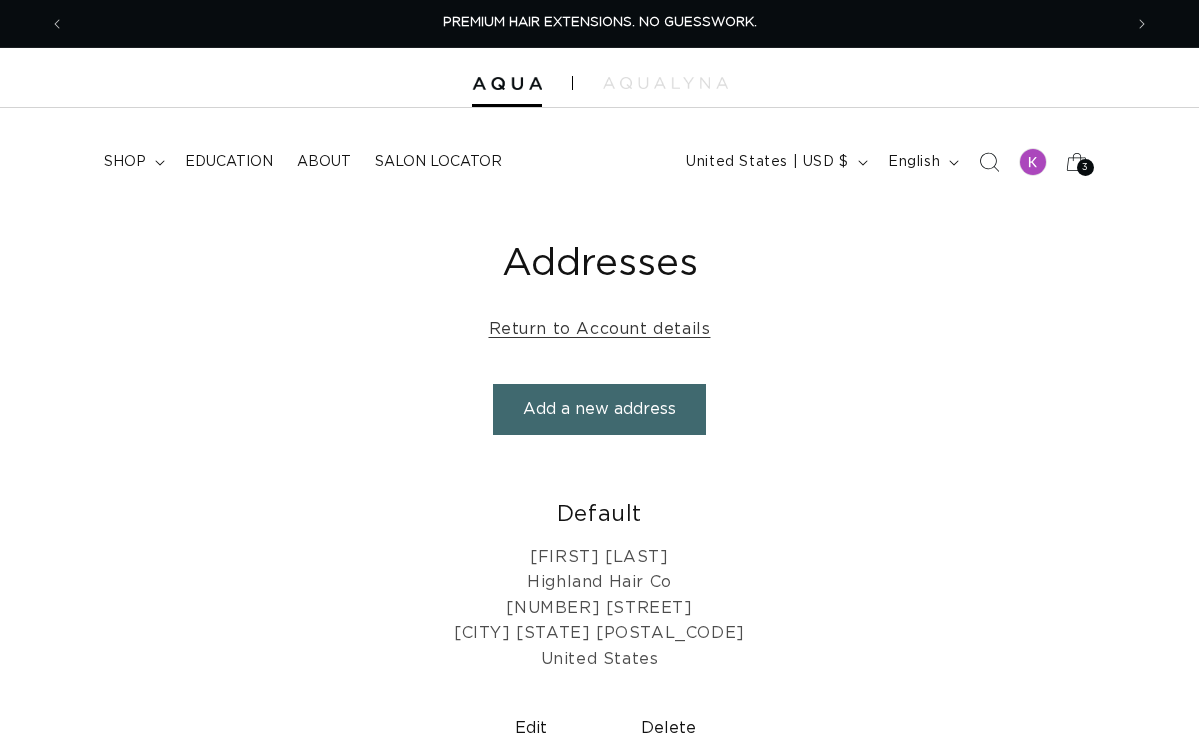select on "United States" 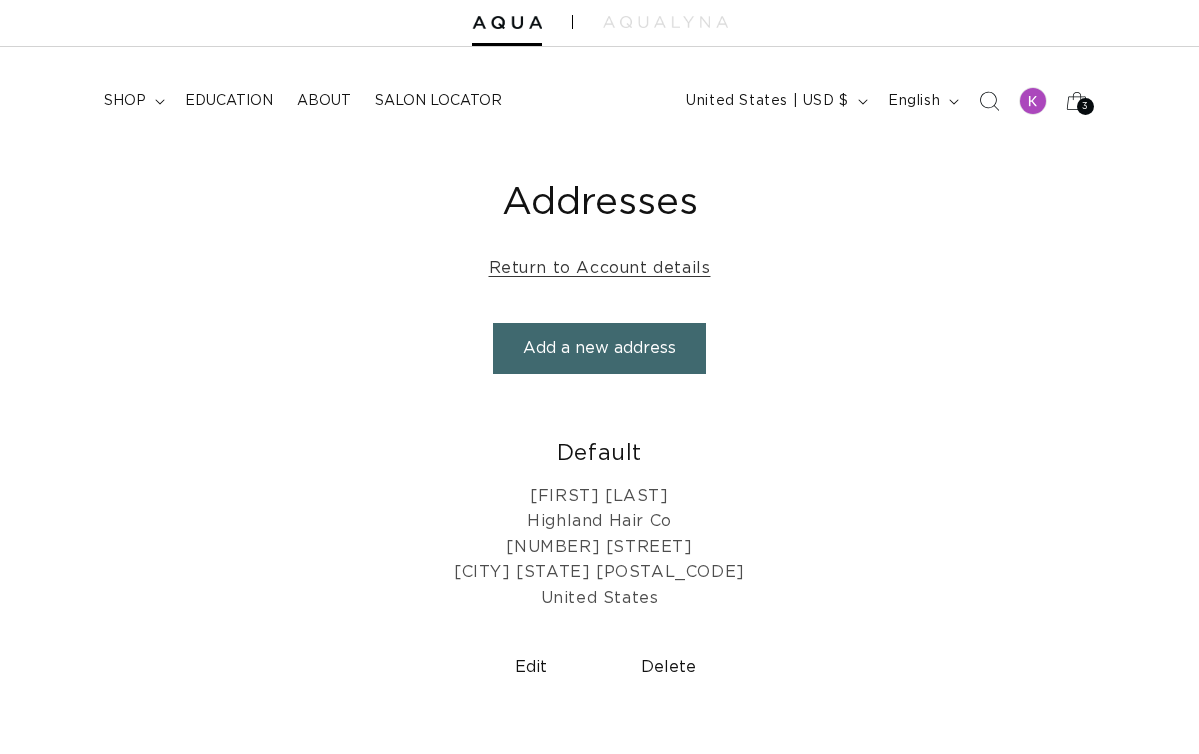 scroll, scrollTop: 0, scrollLeft: 0, axis: both 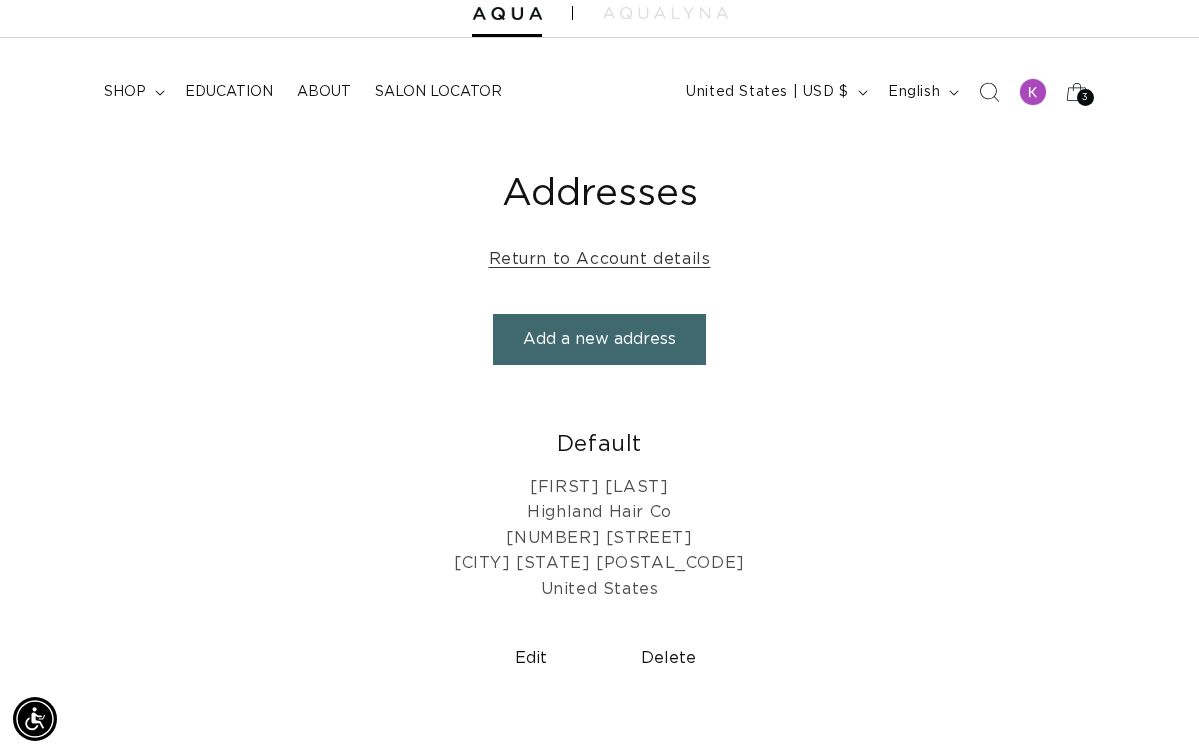 click on "Edit" at bounding box center [531, 658] 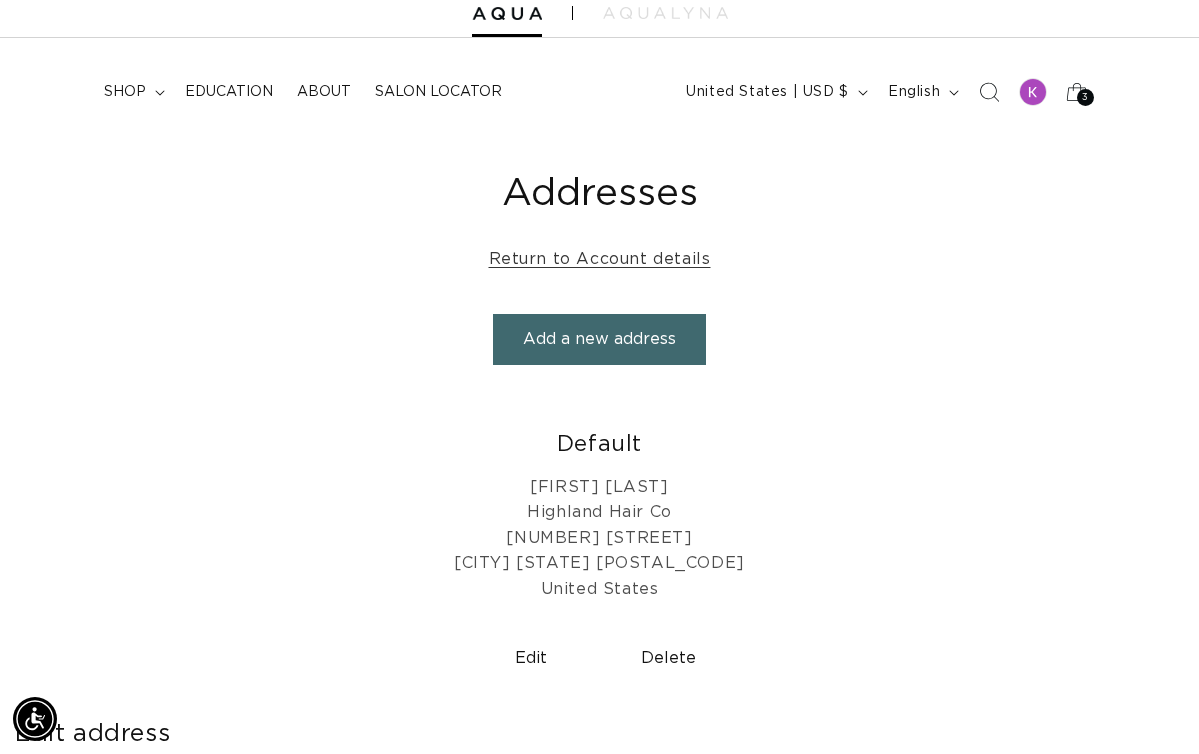 scroll, scrollTop: 0, scrollLeft: 2186, axis: horizontal 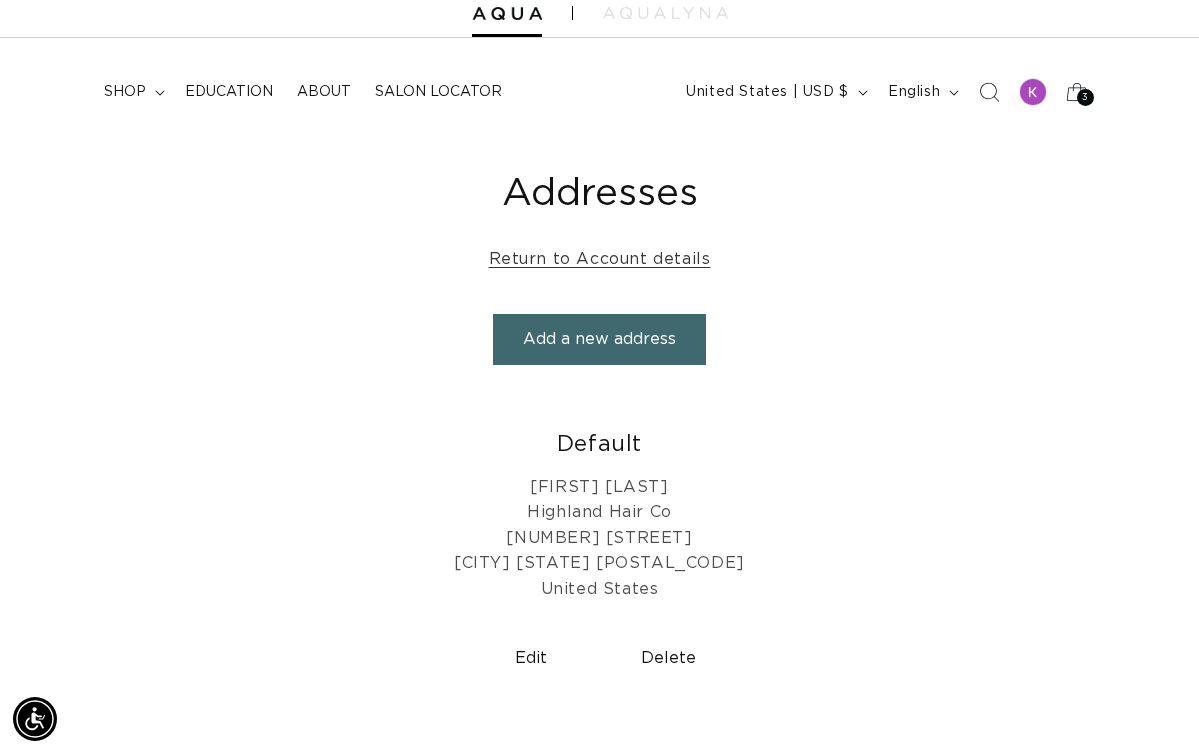 click on "Edit" at bounding box center (531, 658) 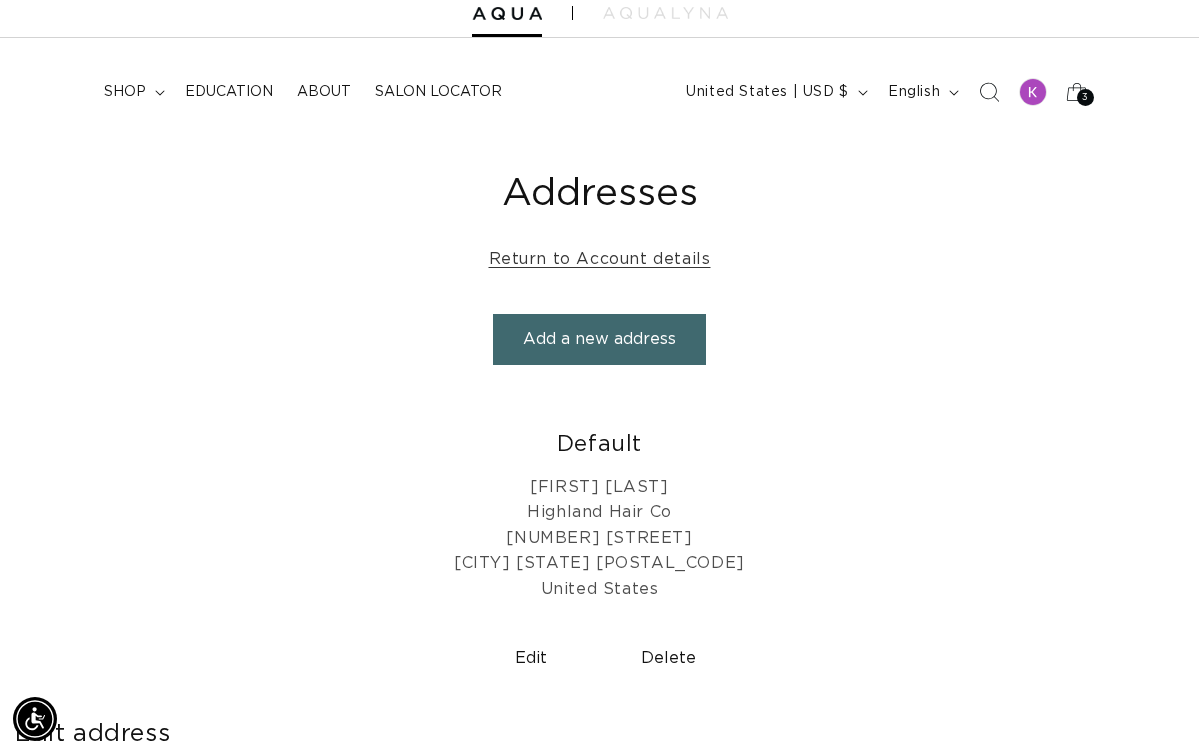 scroll, scrollTop: 0, scrollLeft: 0, axis: both 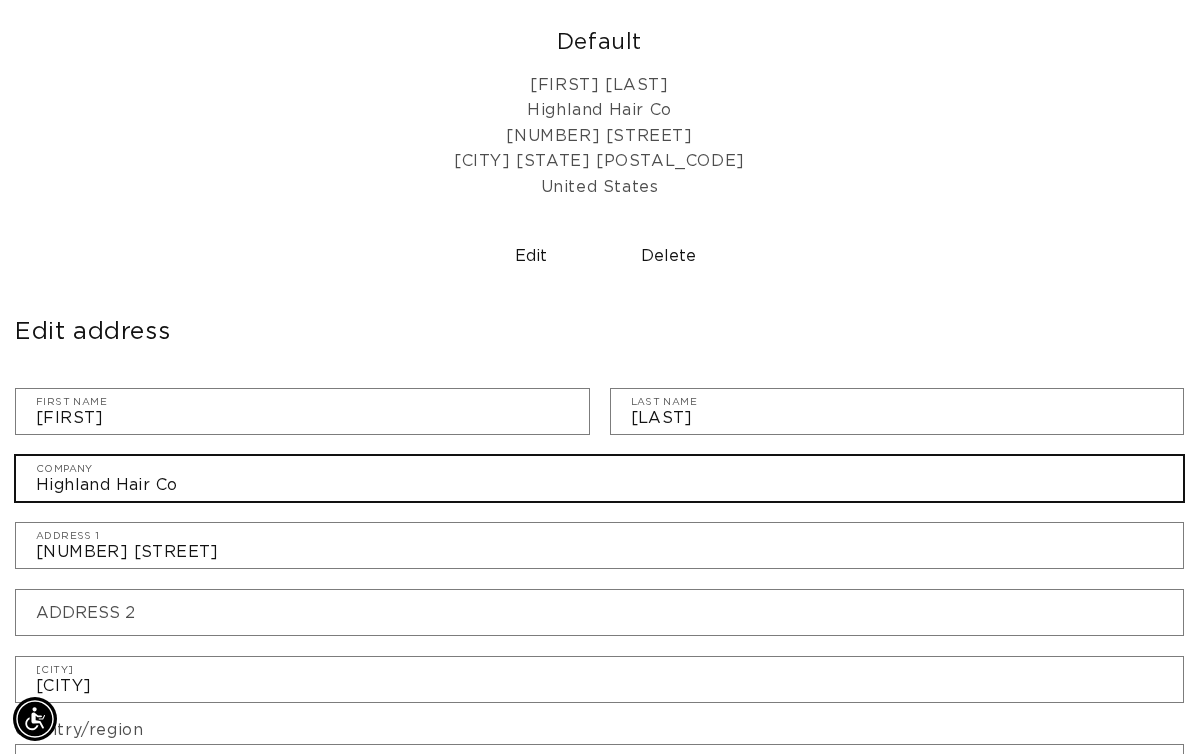 drag, startPoint x: 117, startPoint y: 478, endPoint x: -70, endPoint y: 478, distance: 187 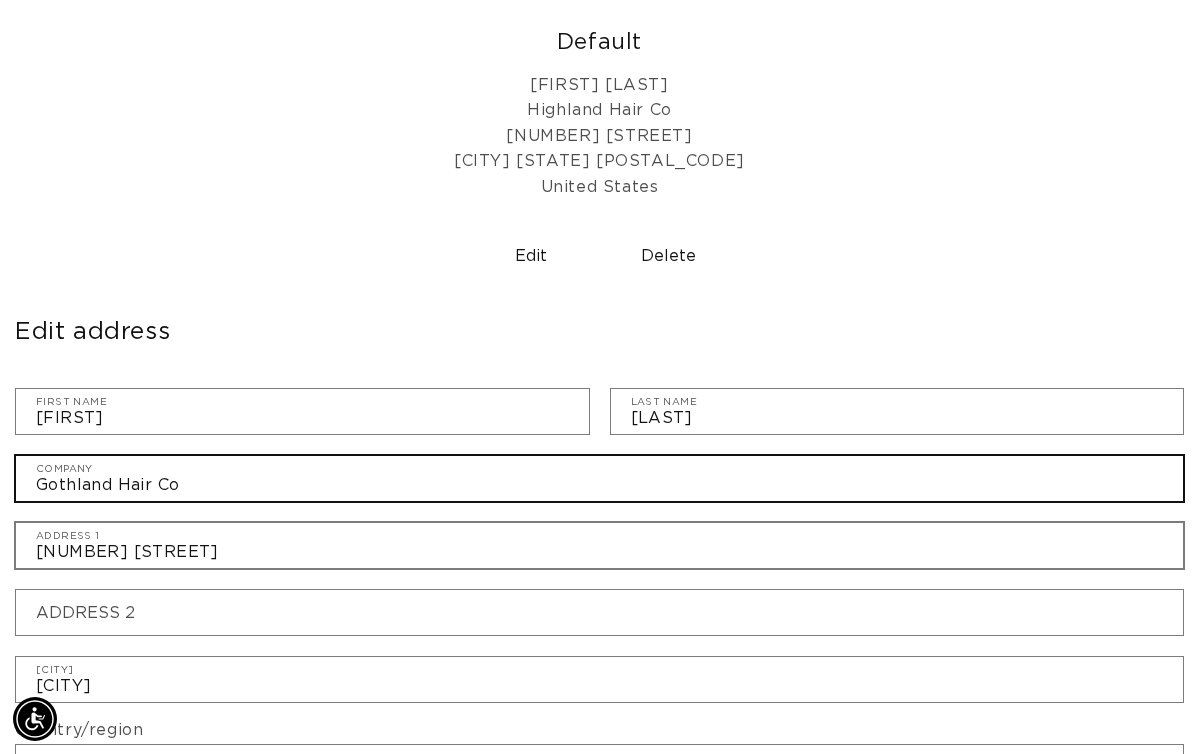 scroll, scrollTop: 0, scrollLeft: 1093, axis: horizontal 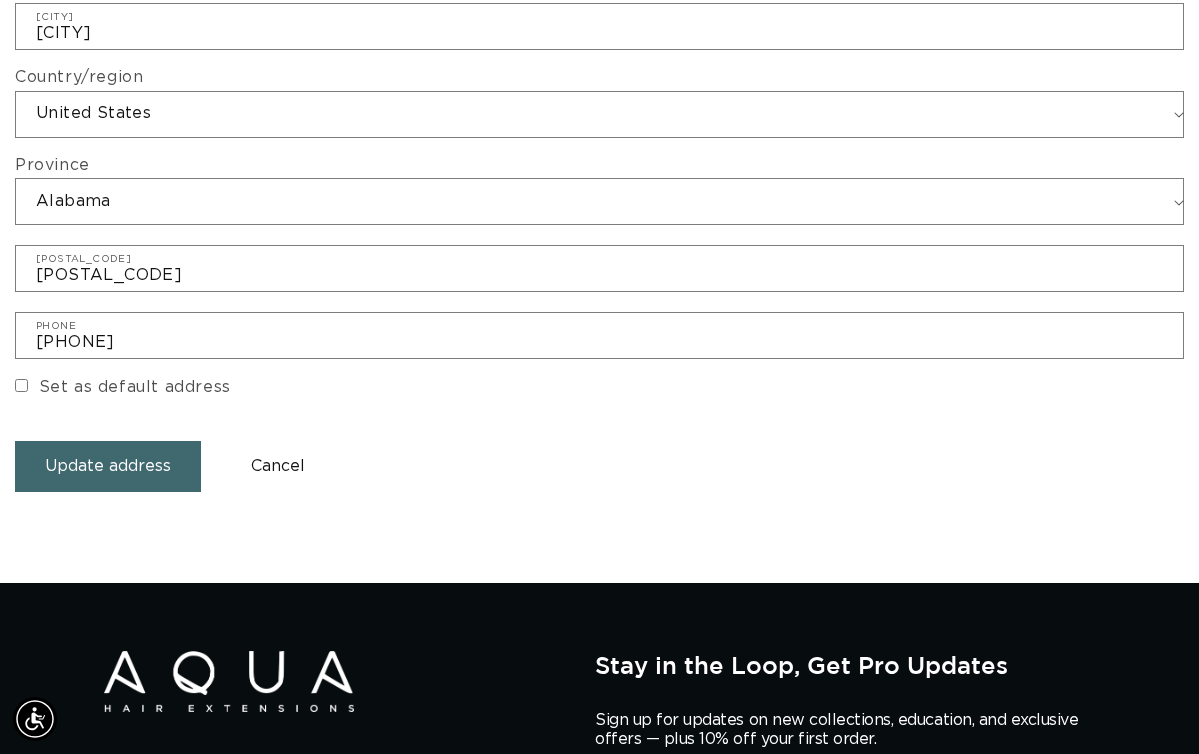 type on "Gothland Hair Co" 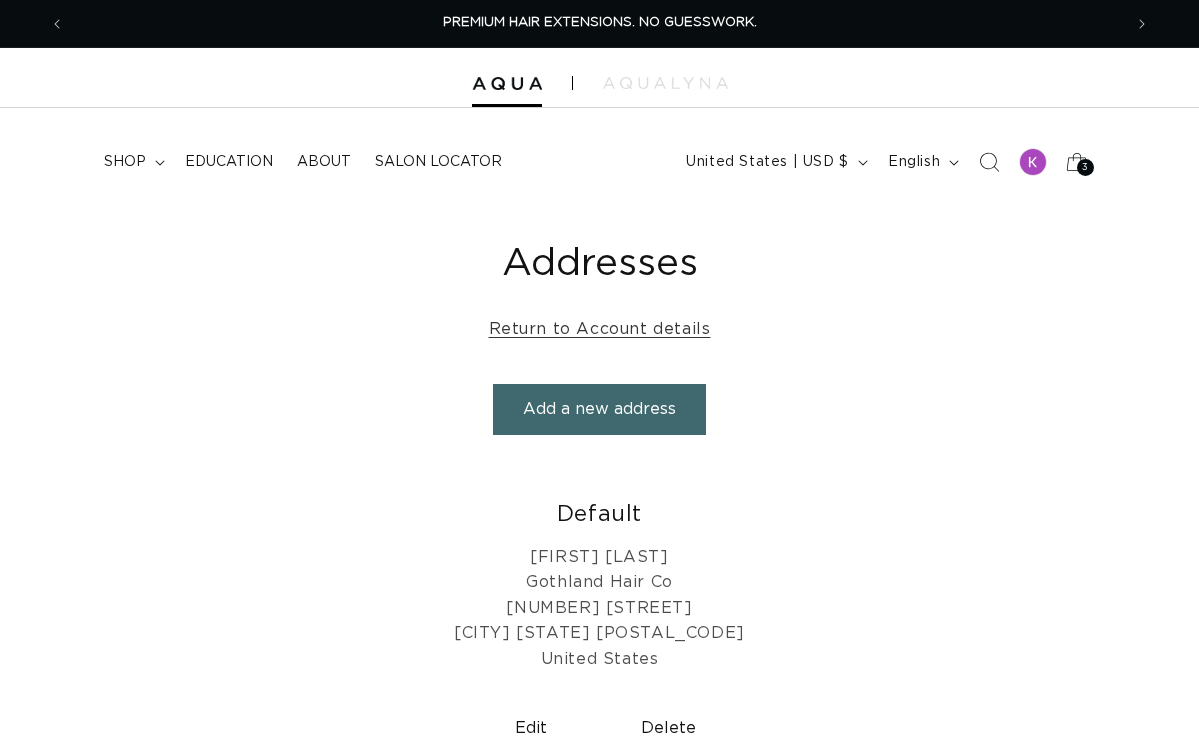 scroll, scrollTop: 0, scrollLeft: 0, axis: both 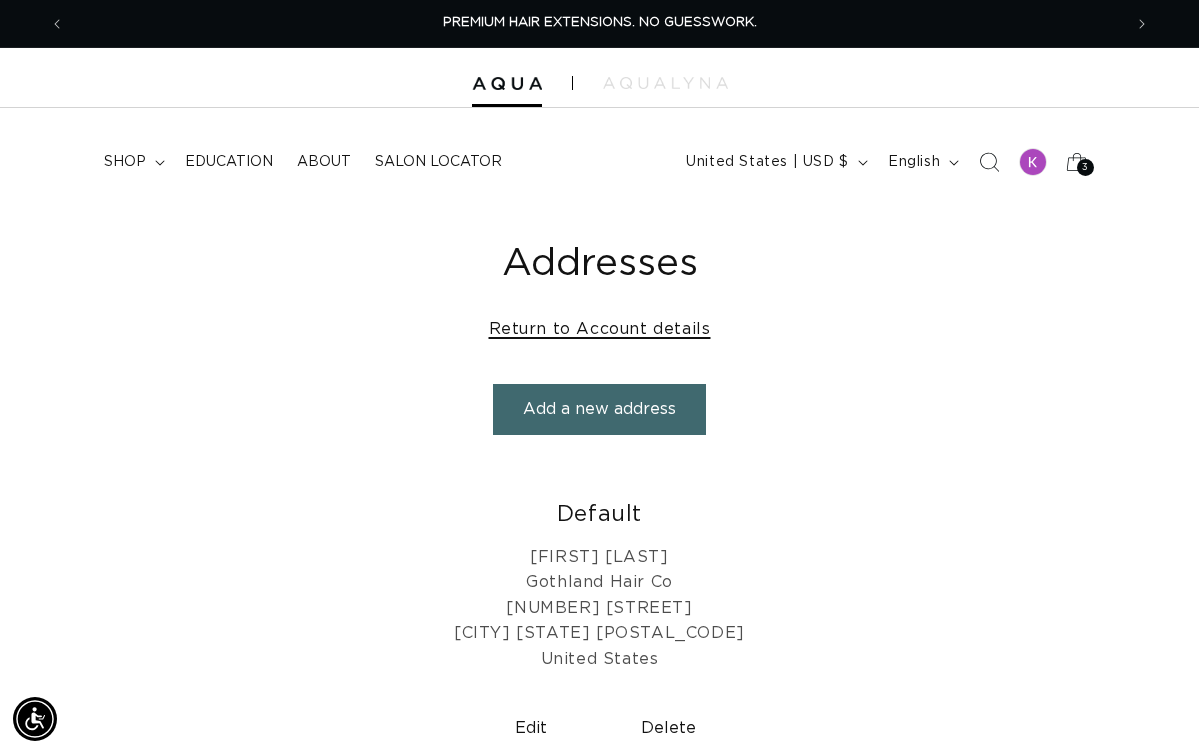 click on "Return to Account details" at bounding box center [600, 329] 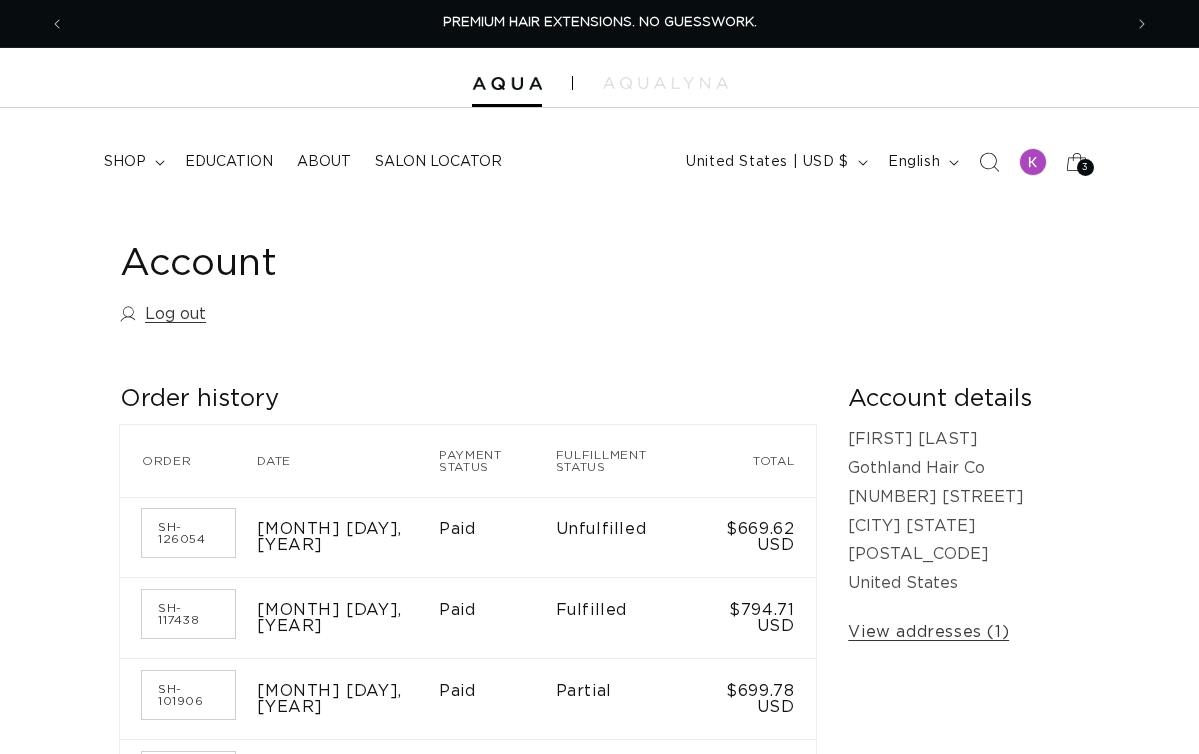 scroll, scrollTop: 0, scrollLeft: 0, axis: both 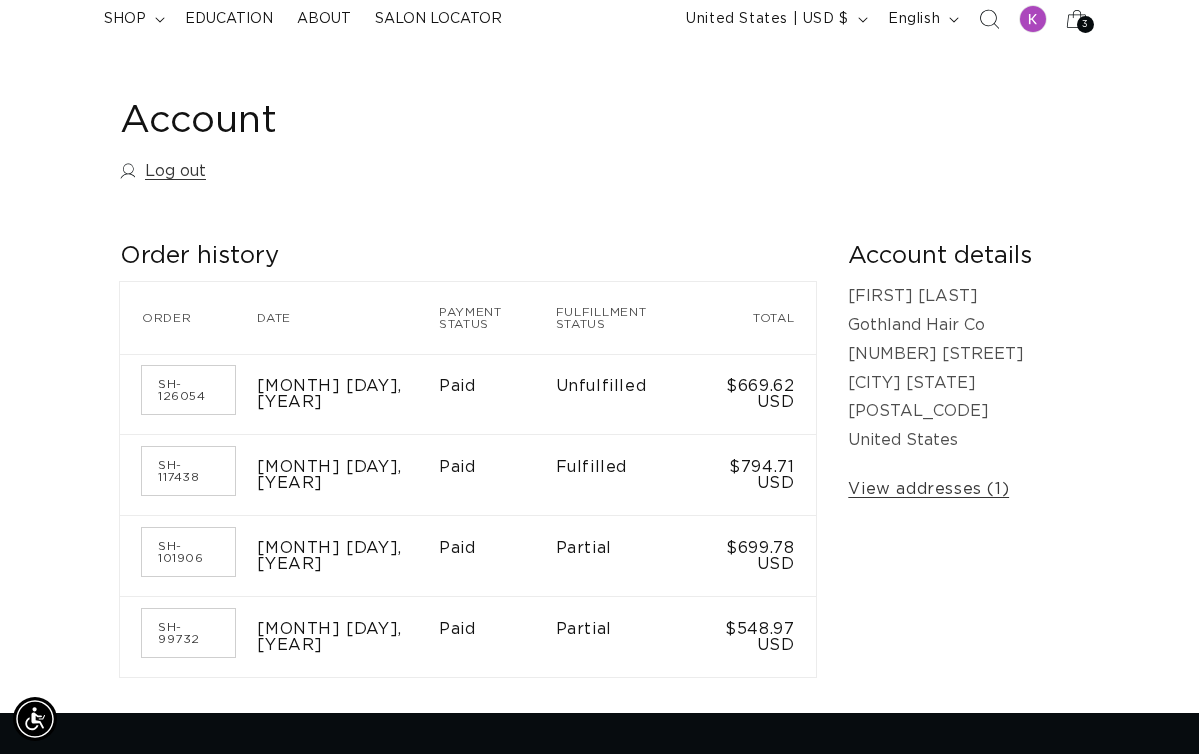 click on "Unfulfilled" at bounding box center (628, 394) 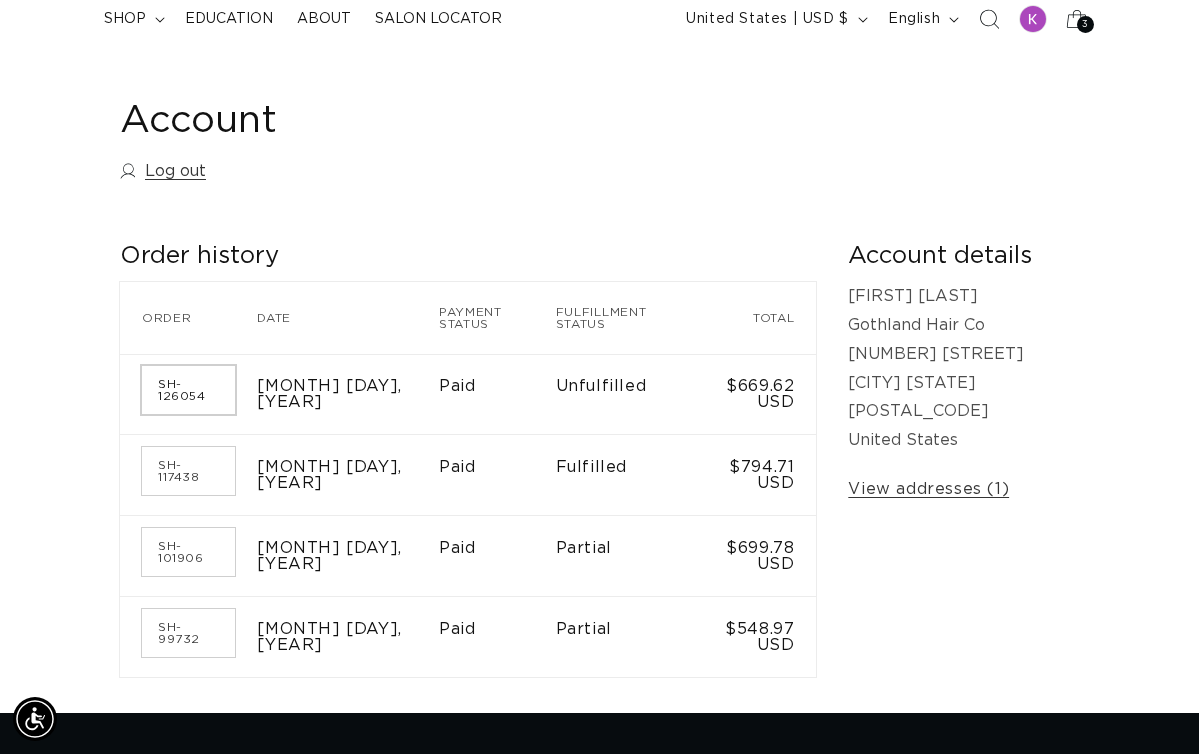 click on "SH-126054" at bounding box center [188, 390] 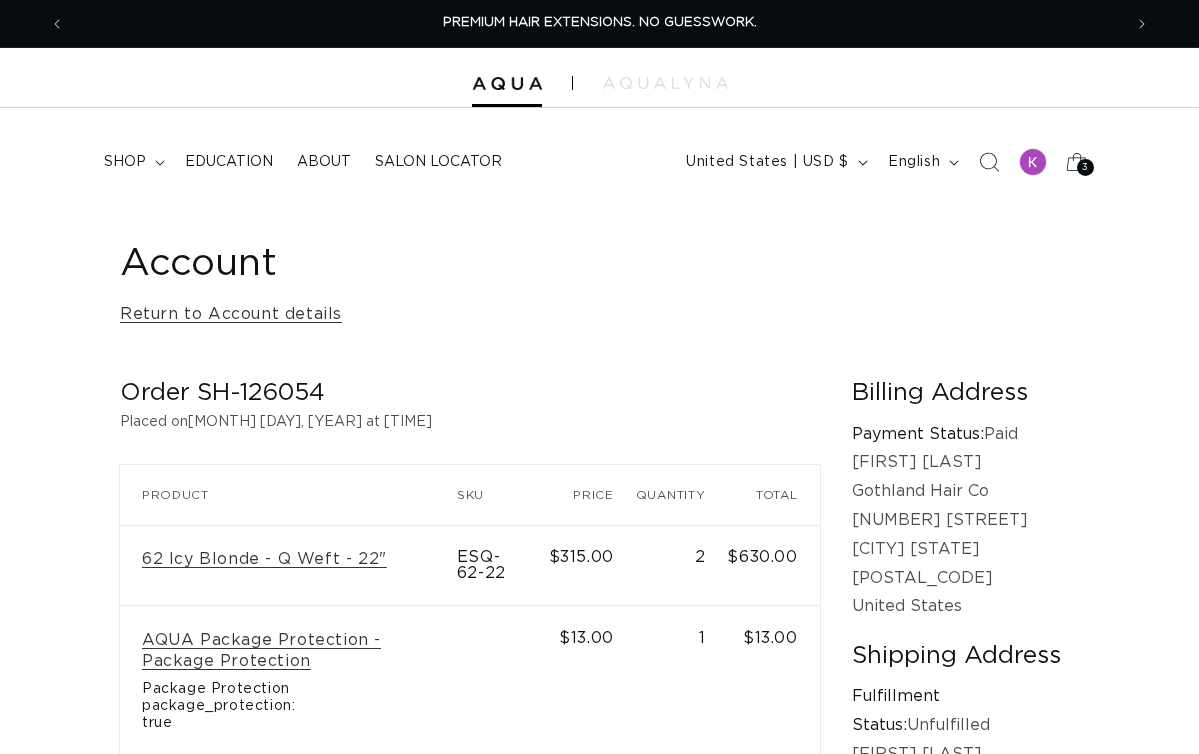 scroll, scrollTop: 0, scrollLeft: 0, axis: both 